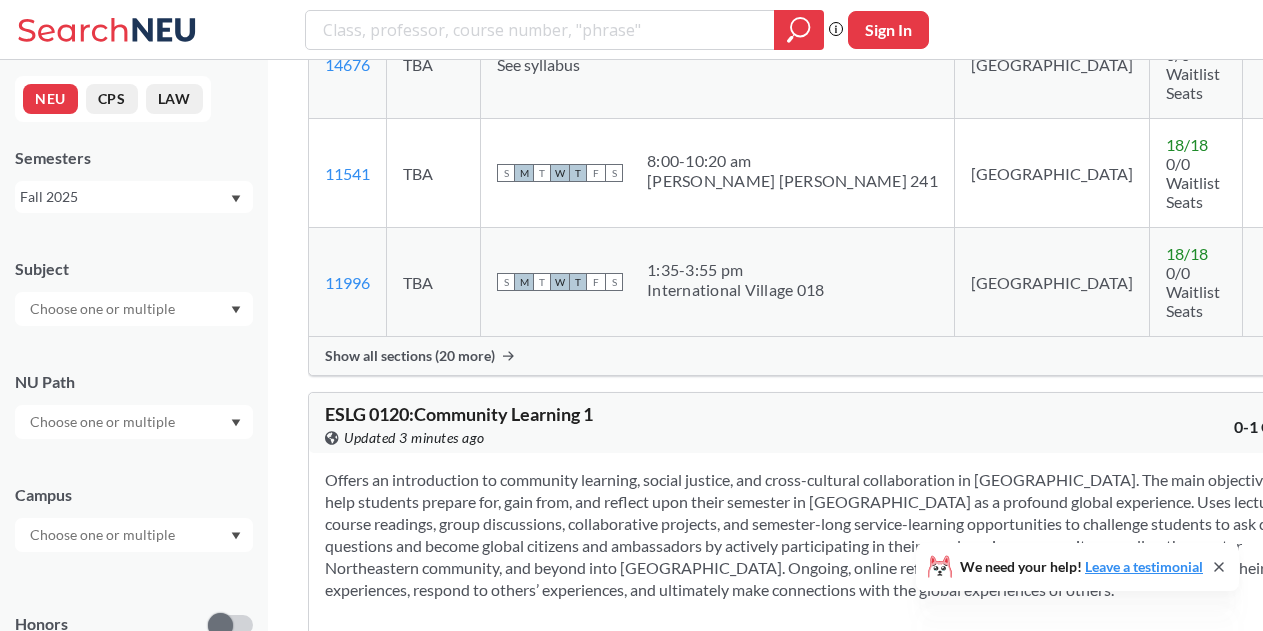 scroll, scrollTop: 1869, scrollLeft: 0, axis: vertical 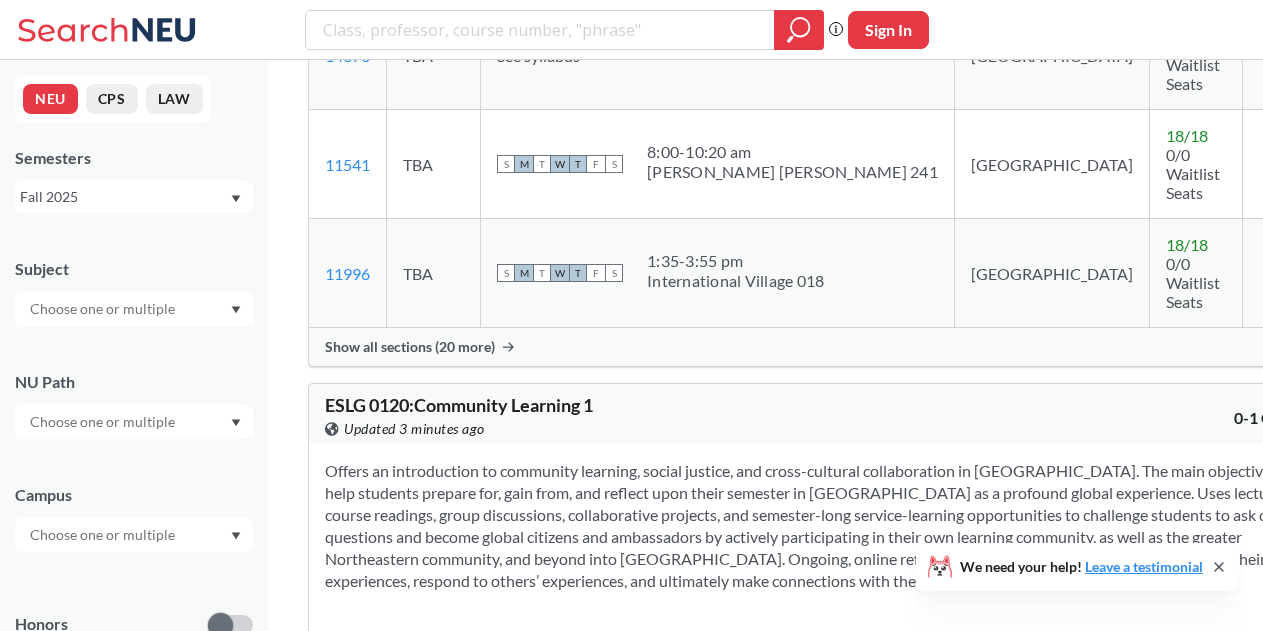 click at bounding box center [104, 309] 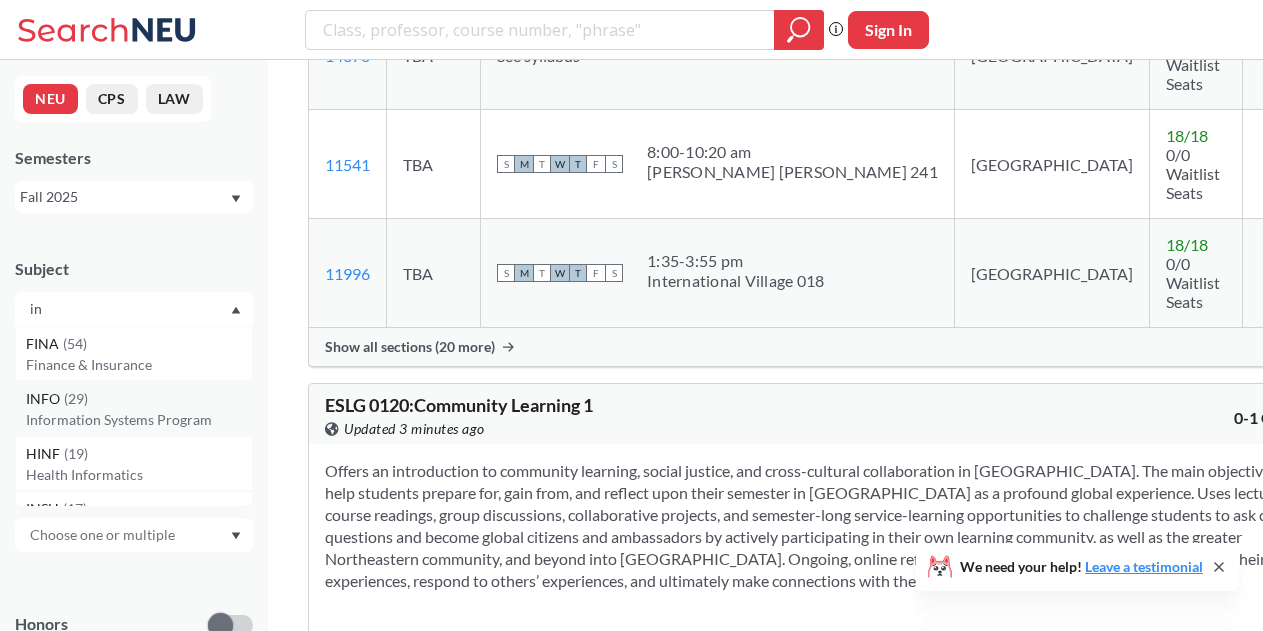 type on "in" 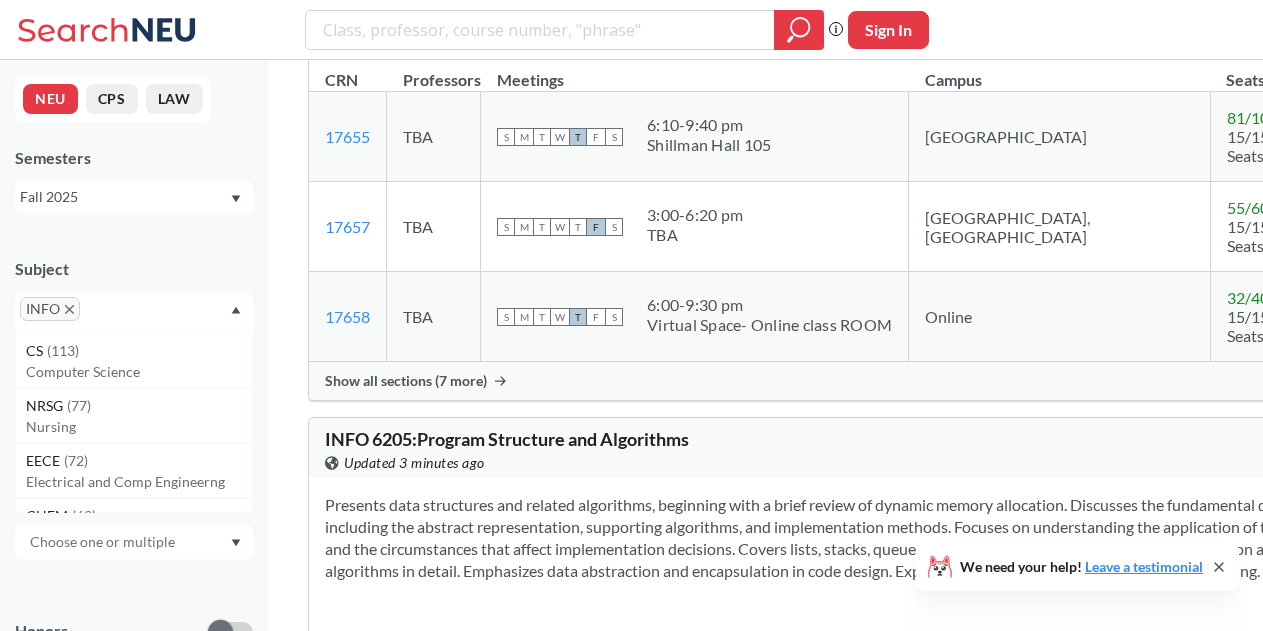 scroll, scrollTop: 3877, scrollLeft: 0, axis: vertical 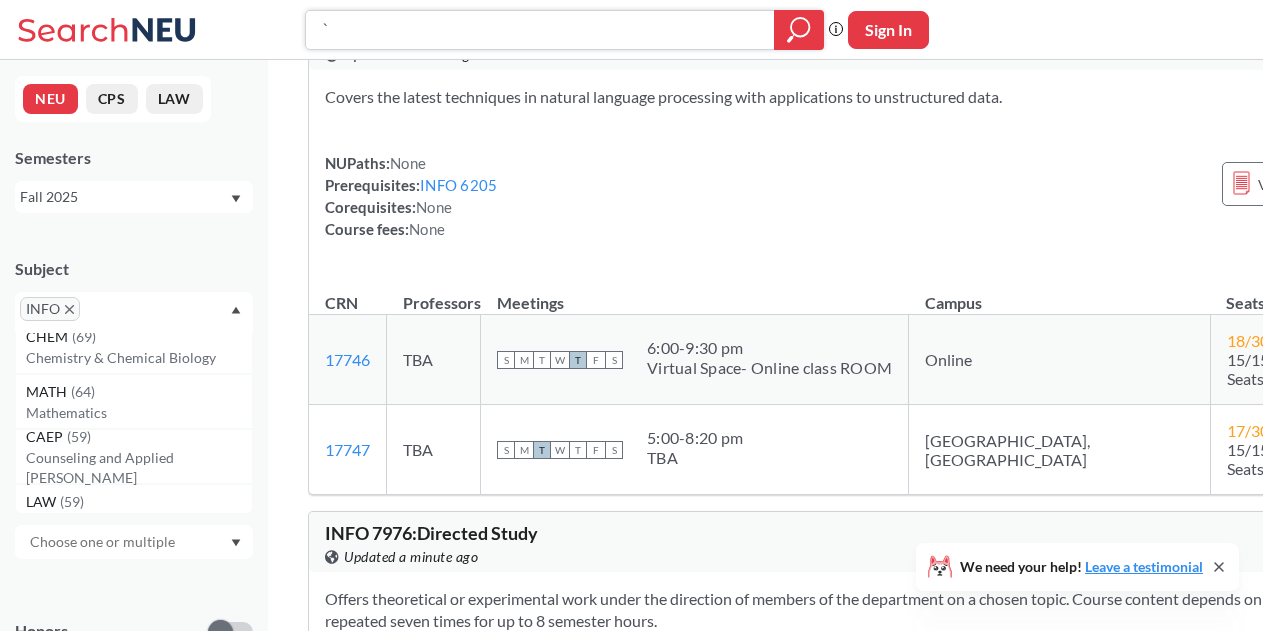 type on "`" 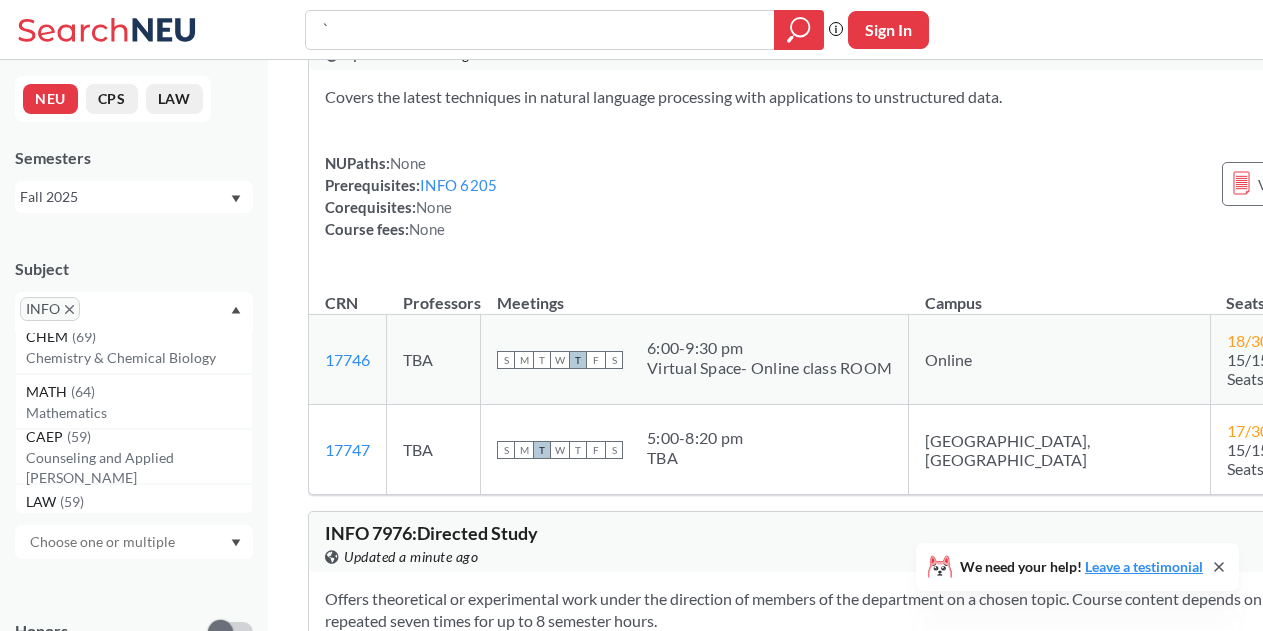 click at bounding box center [114, 316] 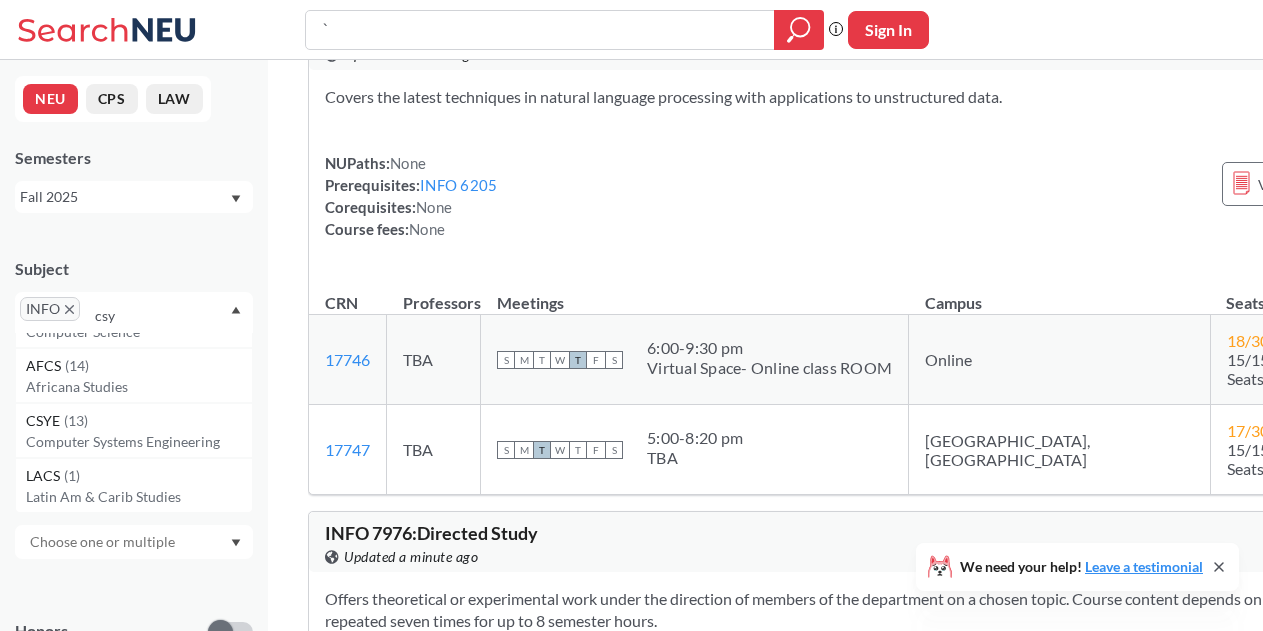 scroll, scrollTop: 0, scrollLeft: 0, axis: both 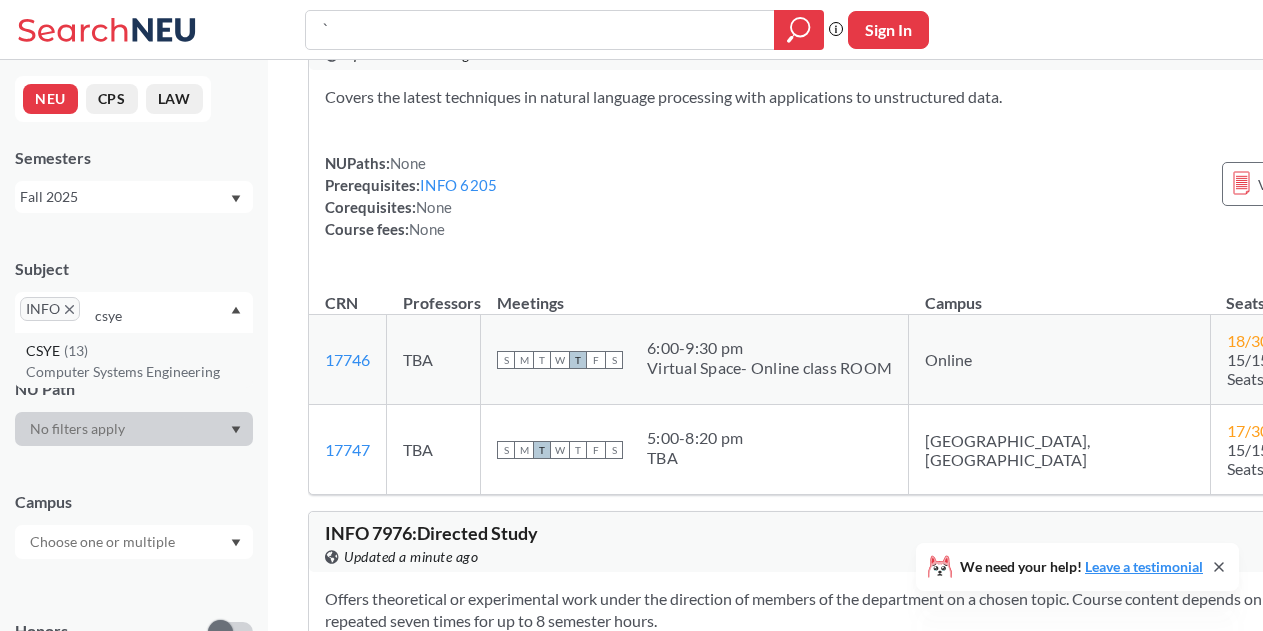 type on "csye" 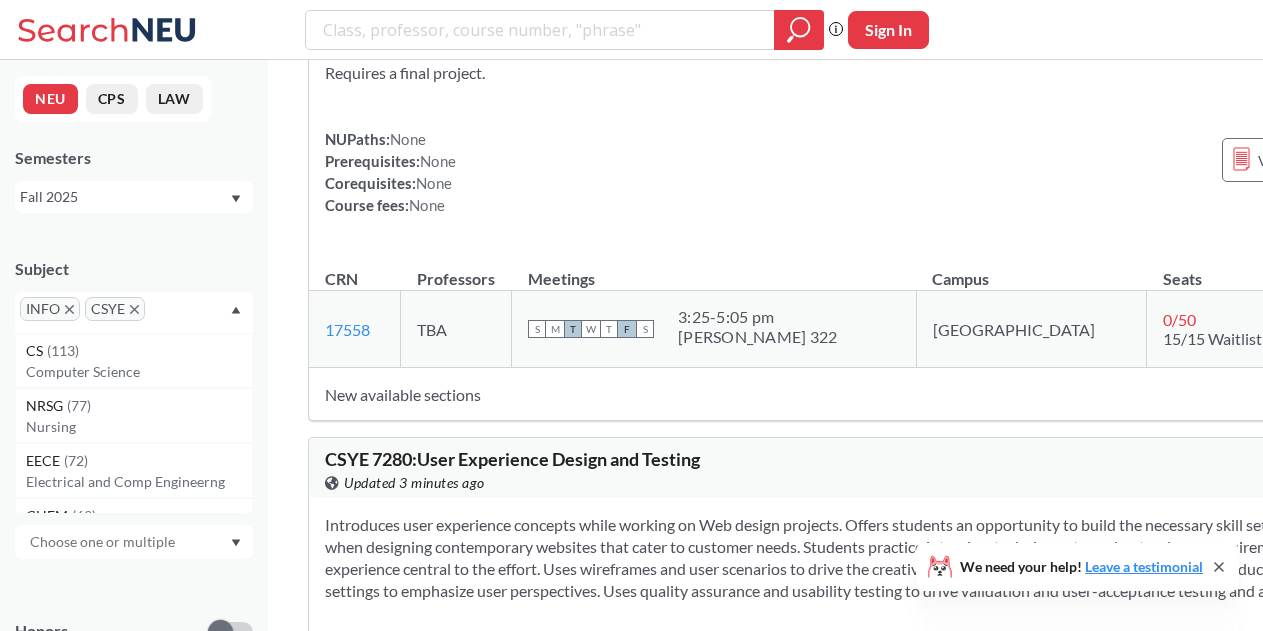 scroll, scrollTop: 17847, scrollLeft: 0, axis: vertical 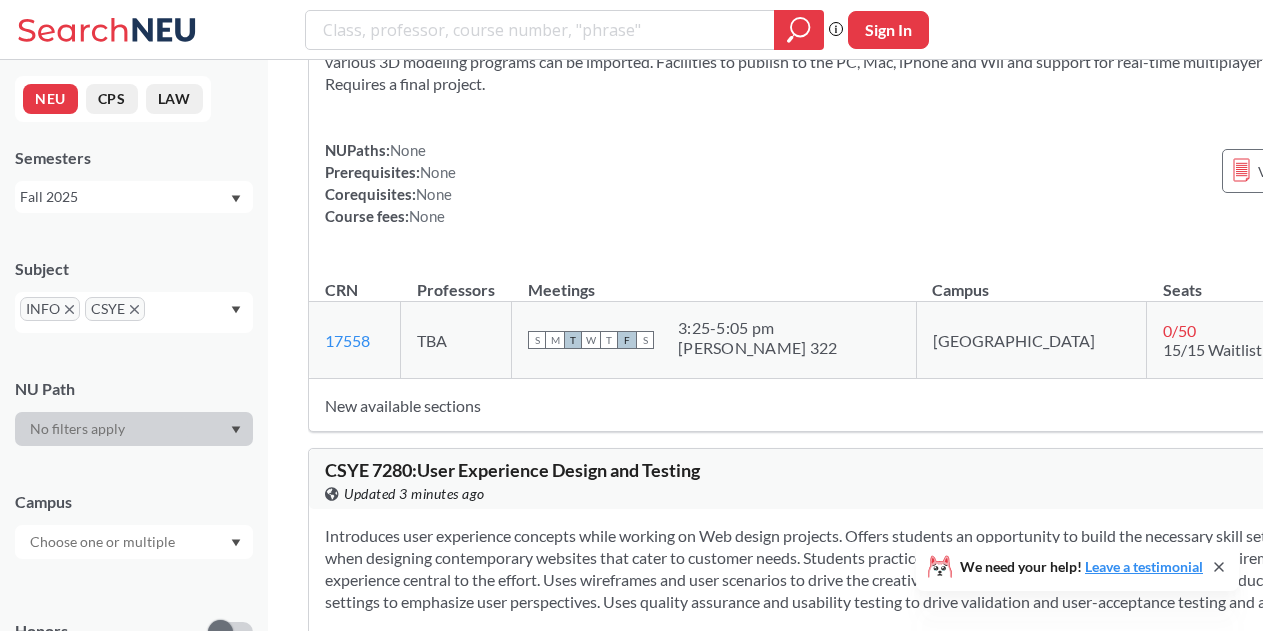 drag, startPoint x: 481, startPoint y: 469, endPoint x: 408, endPoint y: 388, distance: 109.041275 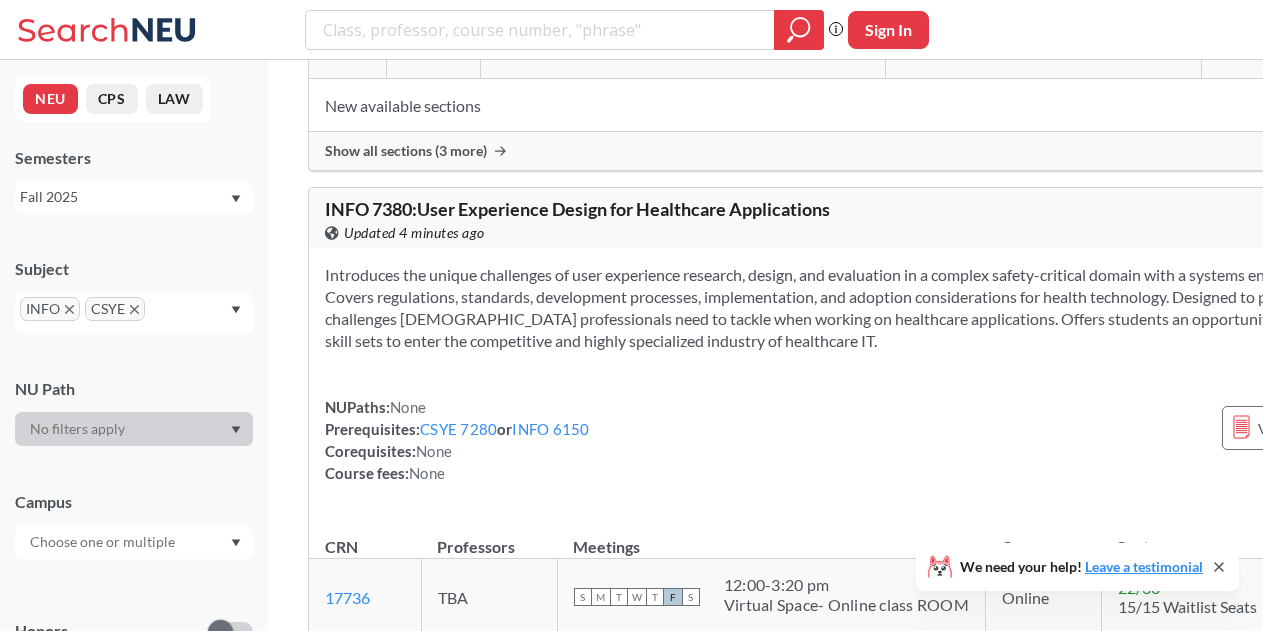 scroll, scrollTop: 22163, scrollLeft: 0, axis: vertical 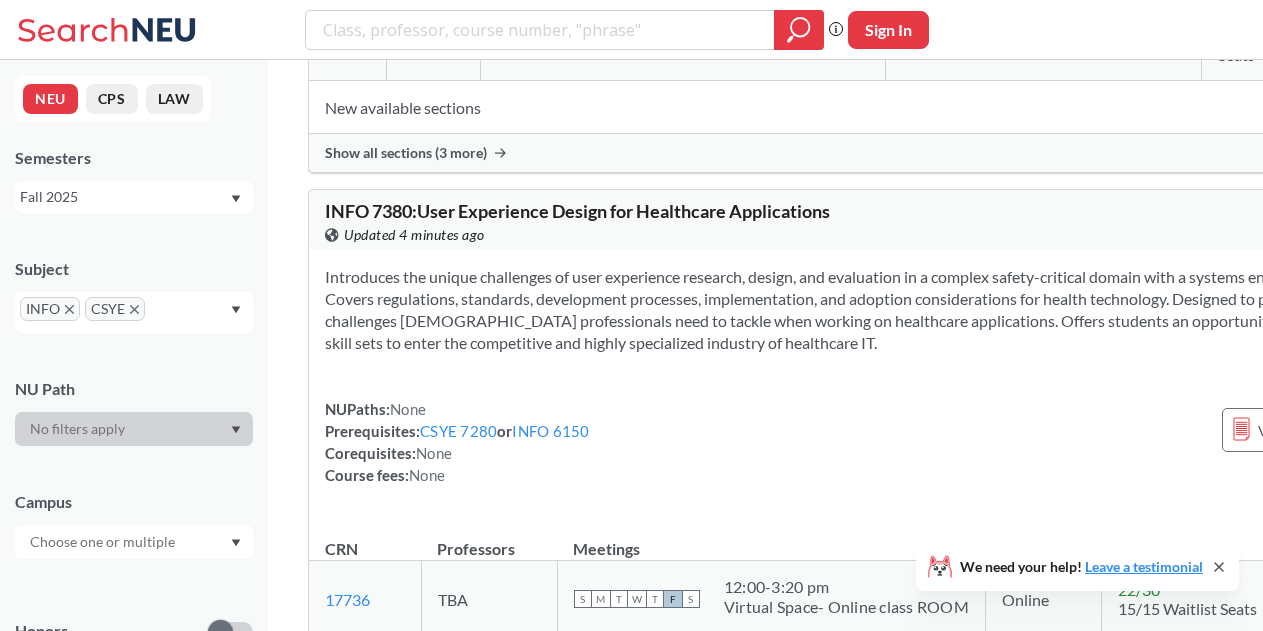 drag, startPoint x: 408, startPoint y: 388, endPoint x: 781, endPoint y: 302, distance: 382.78583 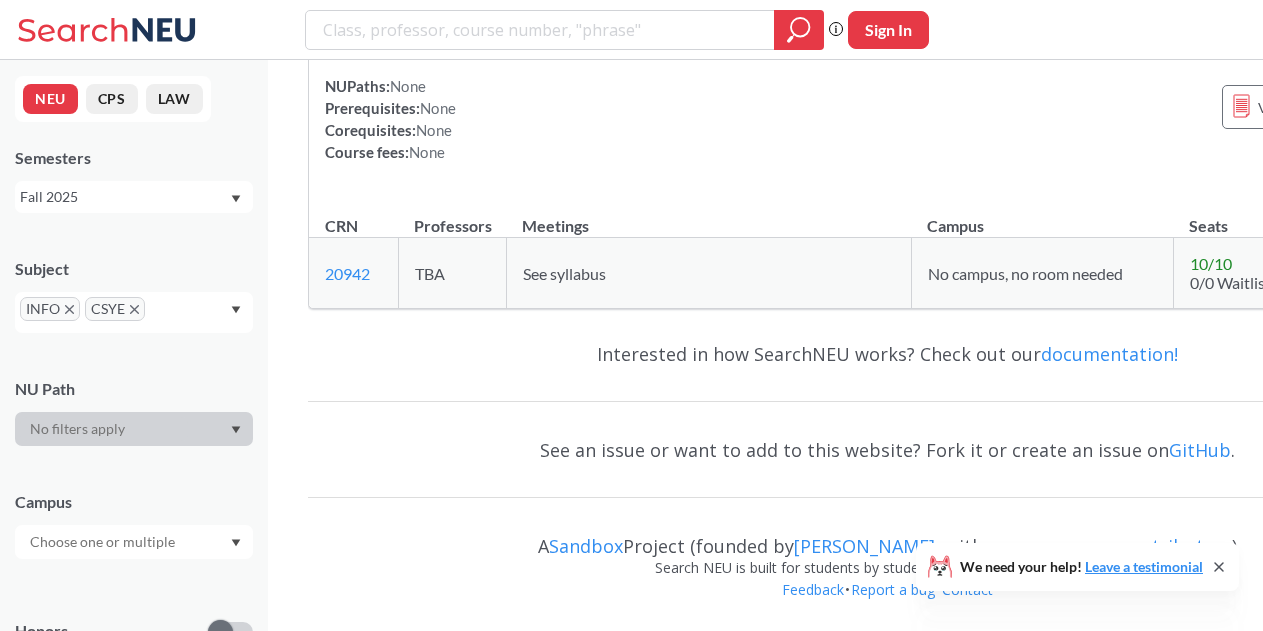 scroll, scrollTop: 27216, scrollLeft: 0, axis: vertical 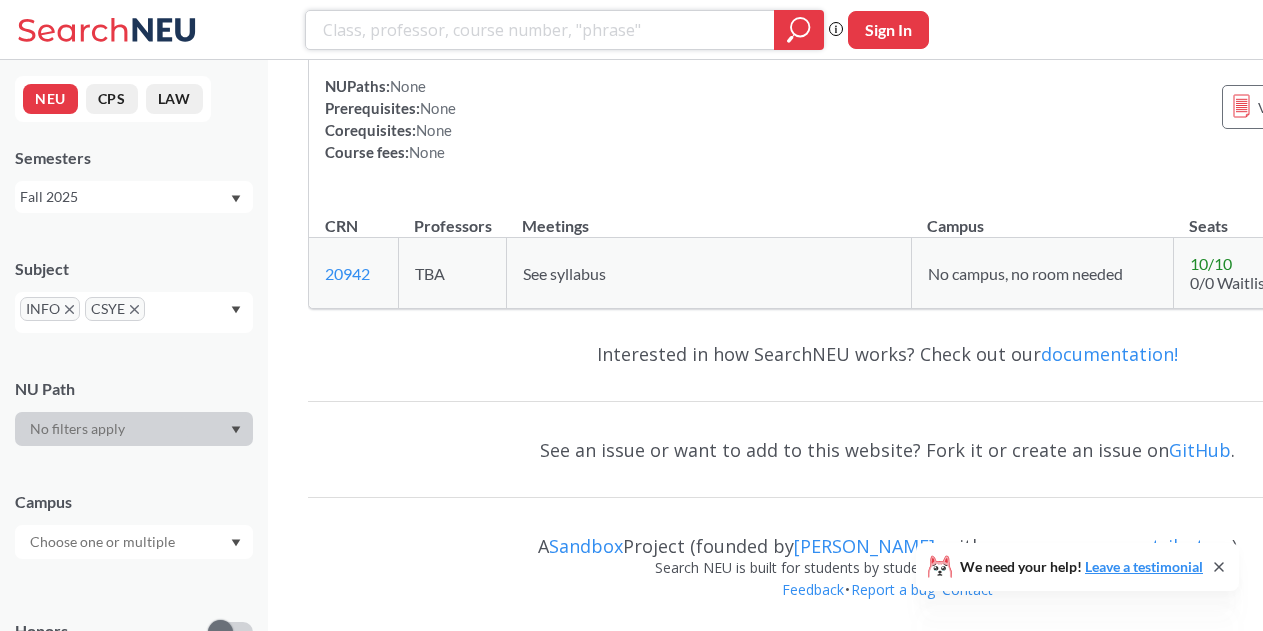click at bounding box center (540, 30) 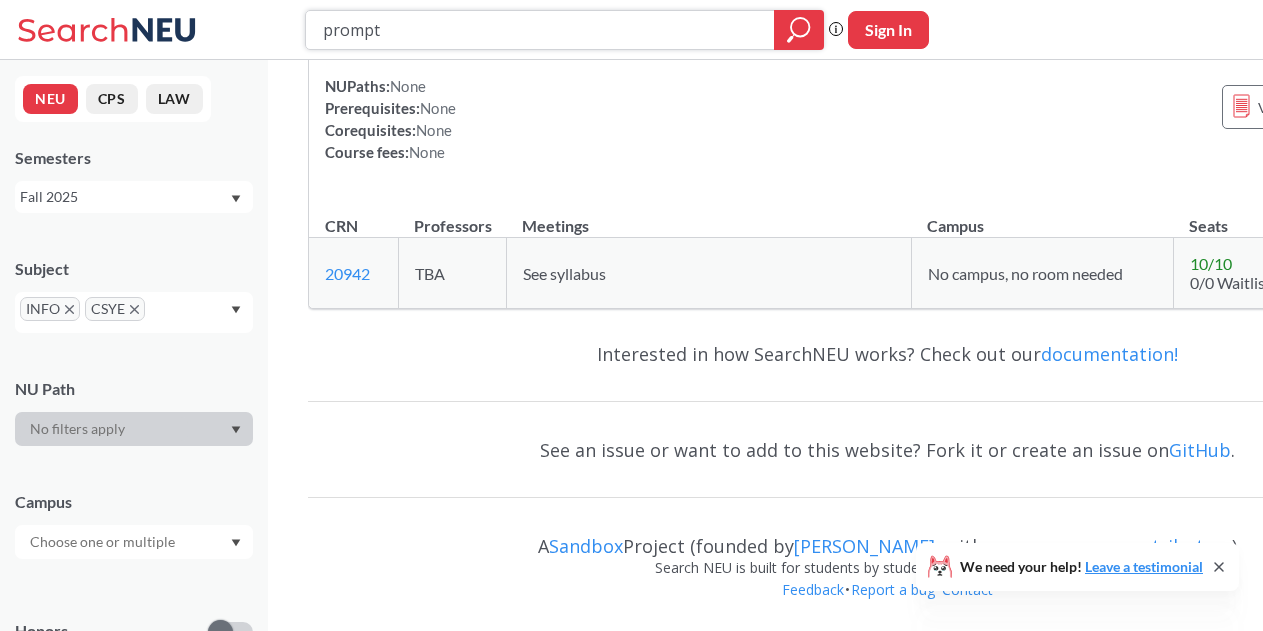 type on "prompt" 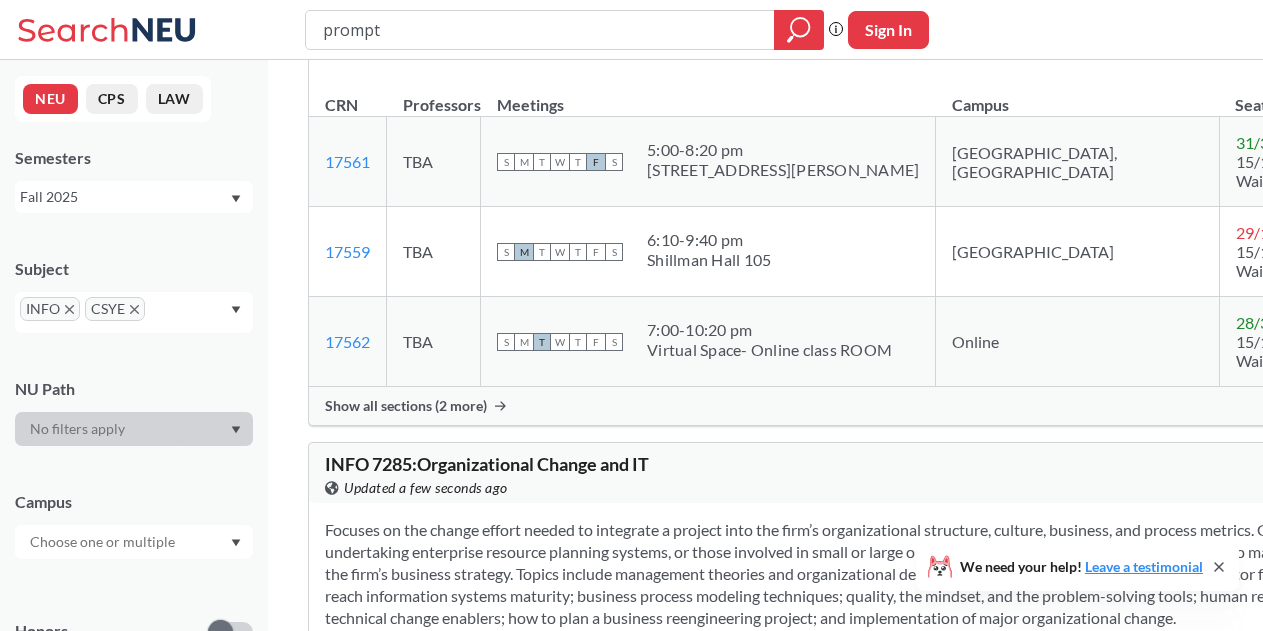 scroll, scrollTop: 18805, scrollLeft: 0, axis: vertical 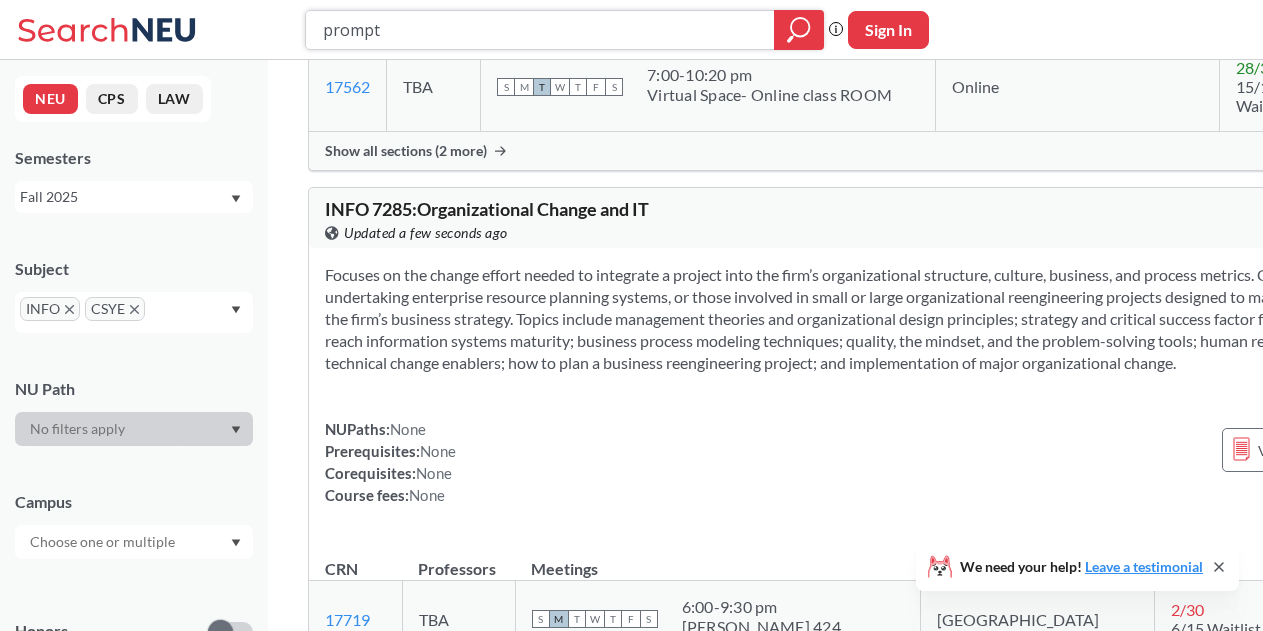 drag, startPoint x: 520, startPoint y: 368, endPoint x: 419, endPoint y: 35, distance: 347.9799 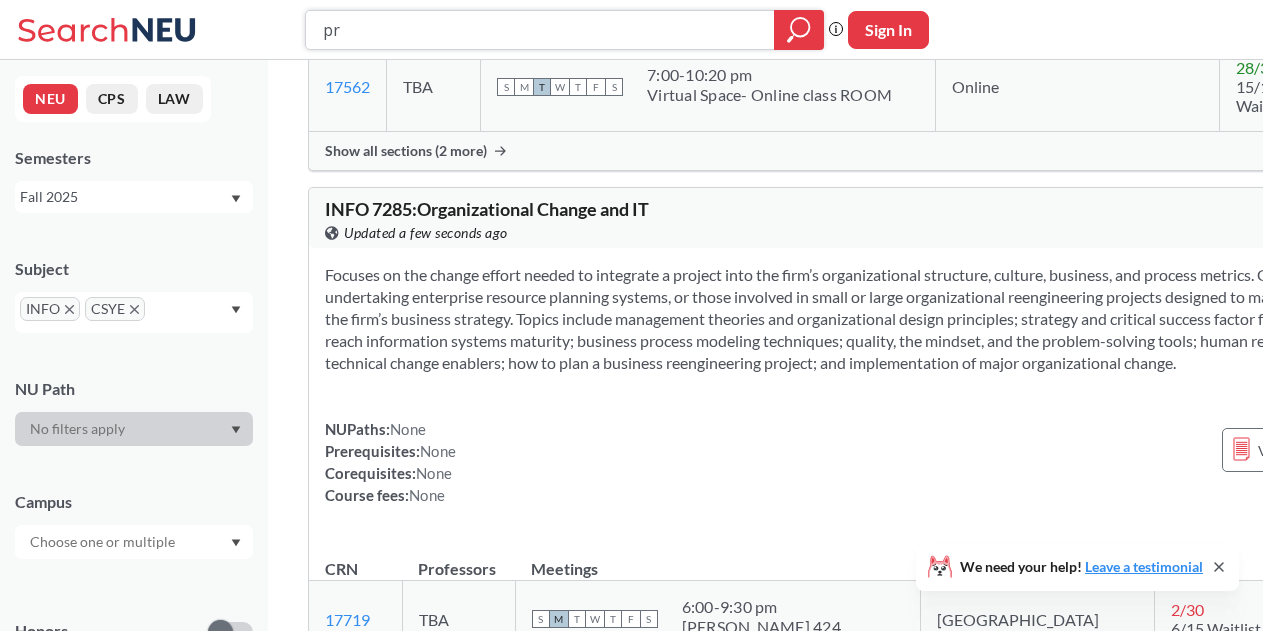 type on "p" 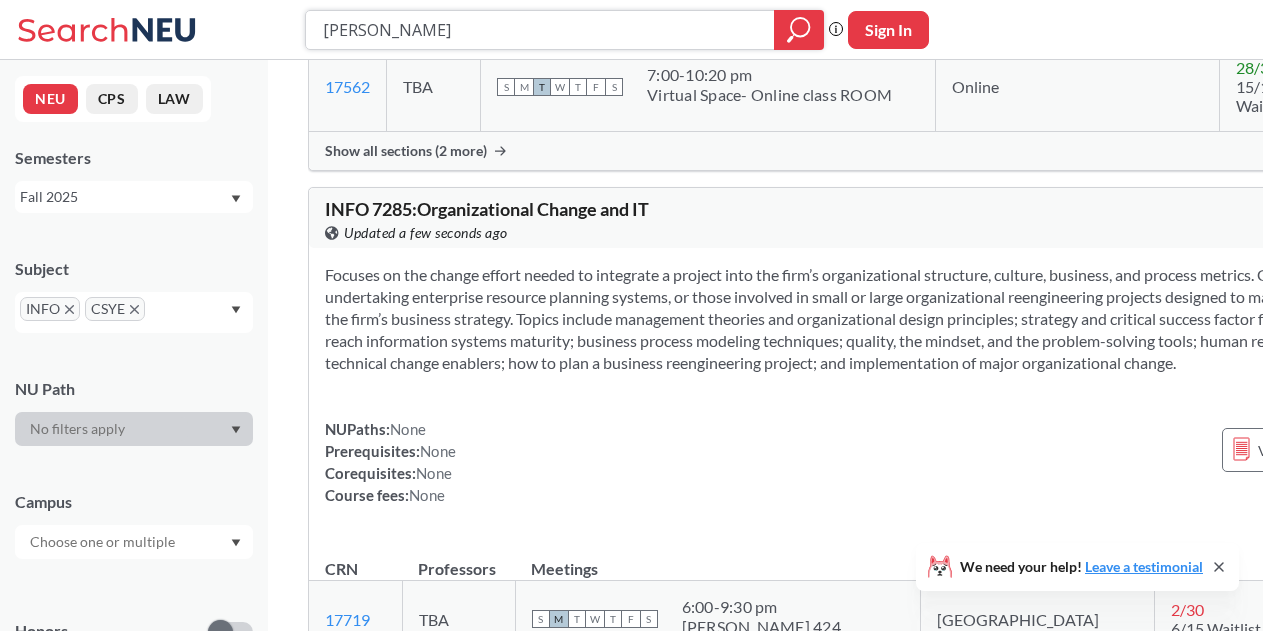 type on "[PERSON_NAME]" 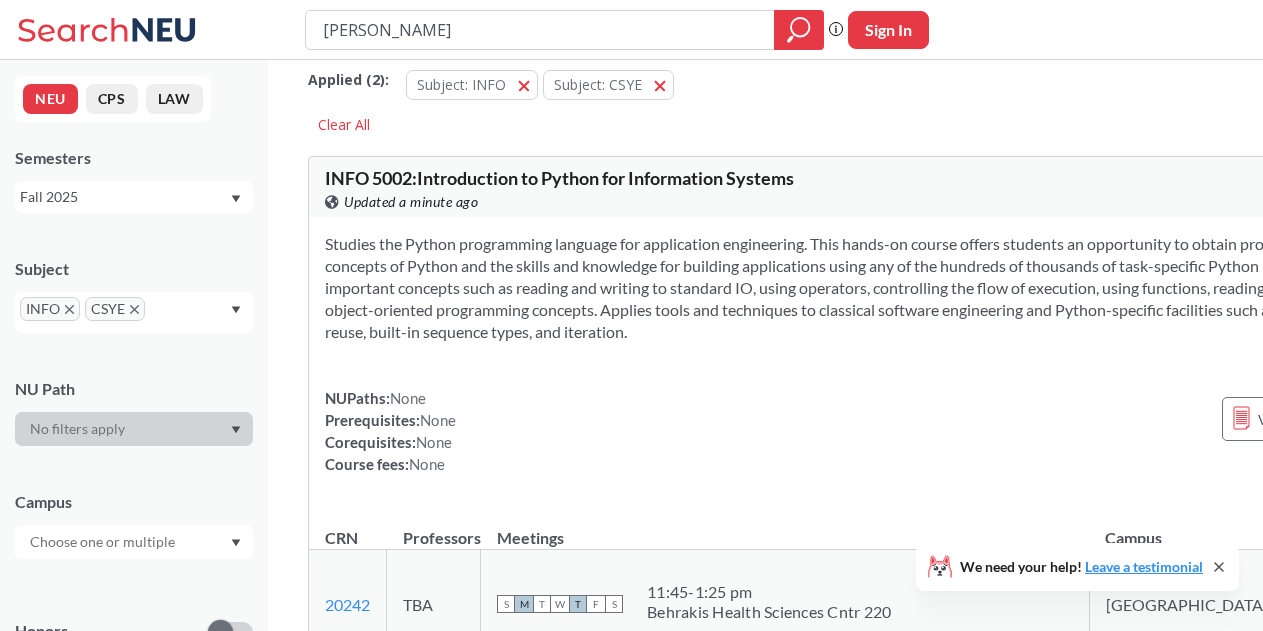scroll, scrollTop: 0, scrollLeft: 0, axis: both 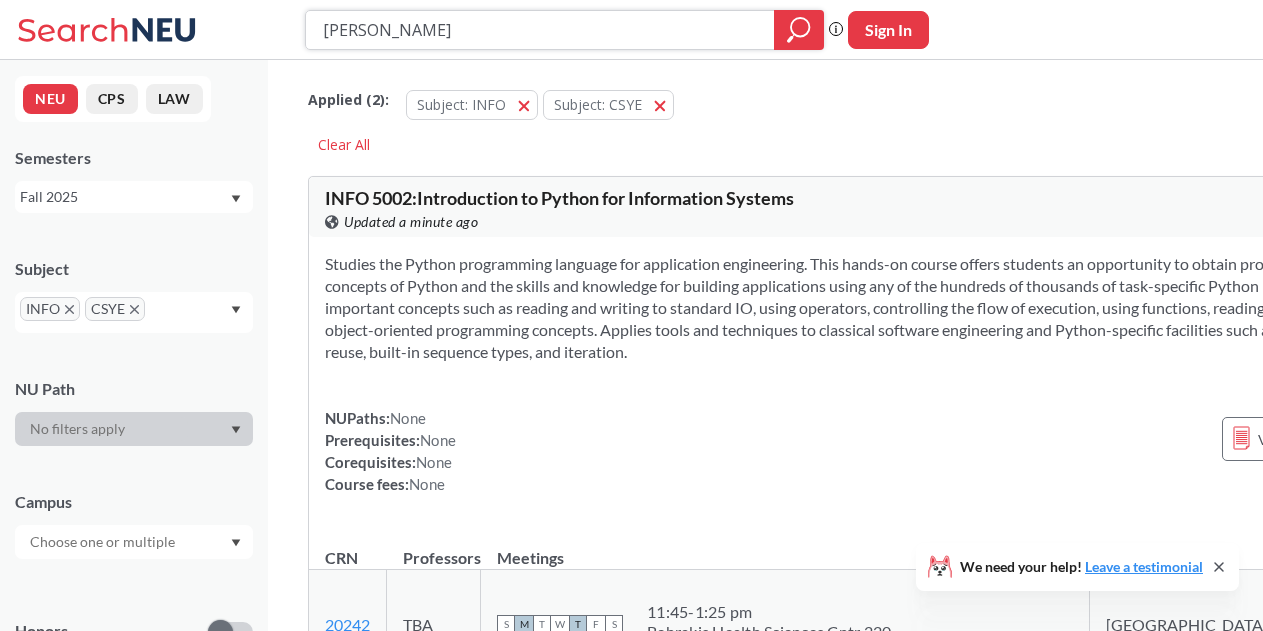 click 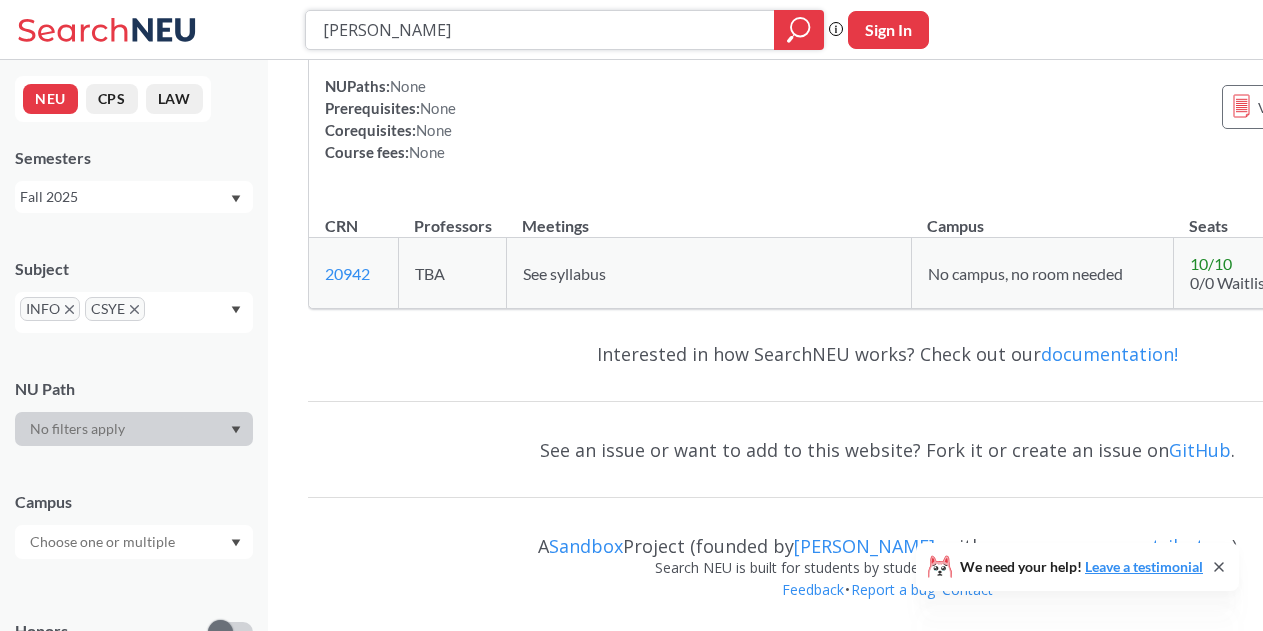 scroll, scrollTop: 27508, scrollLeft: 0, axis: vertical 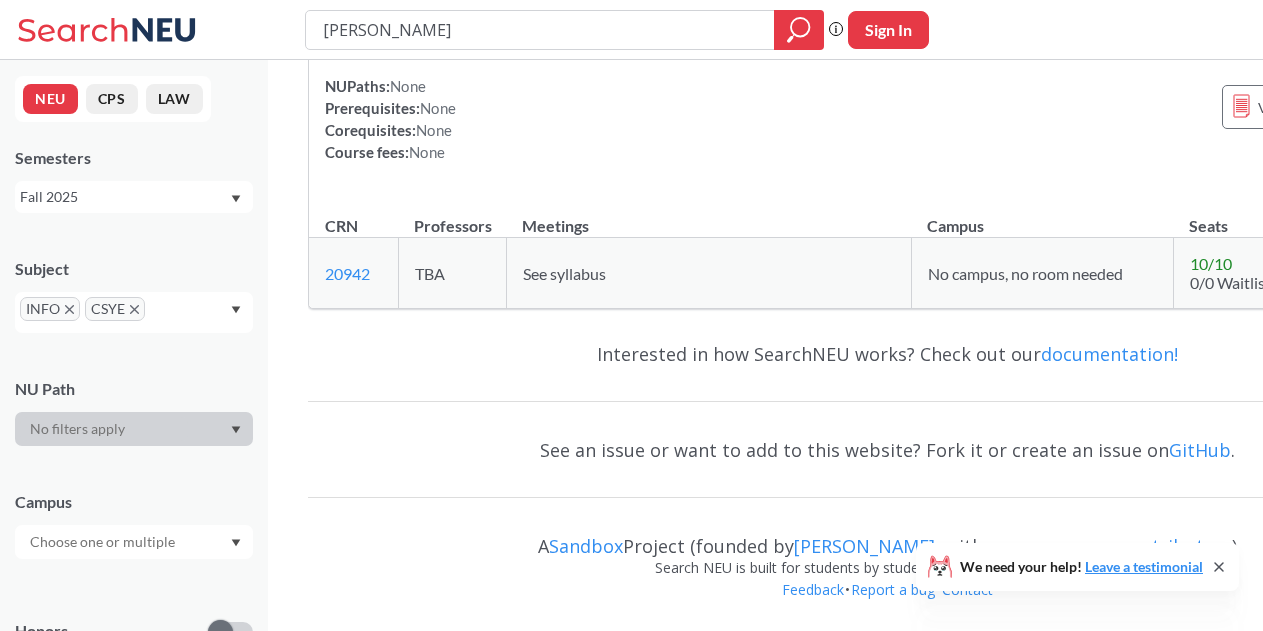 click at bounding box center [179, 316] 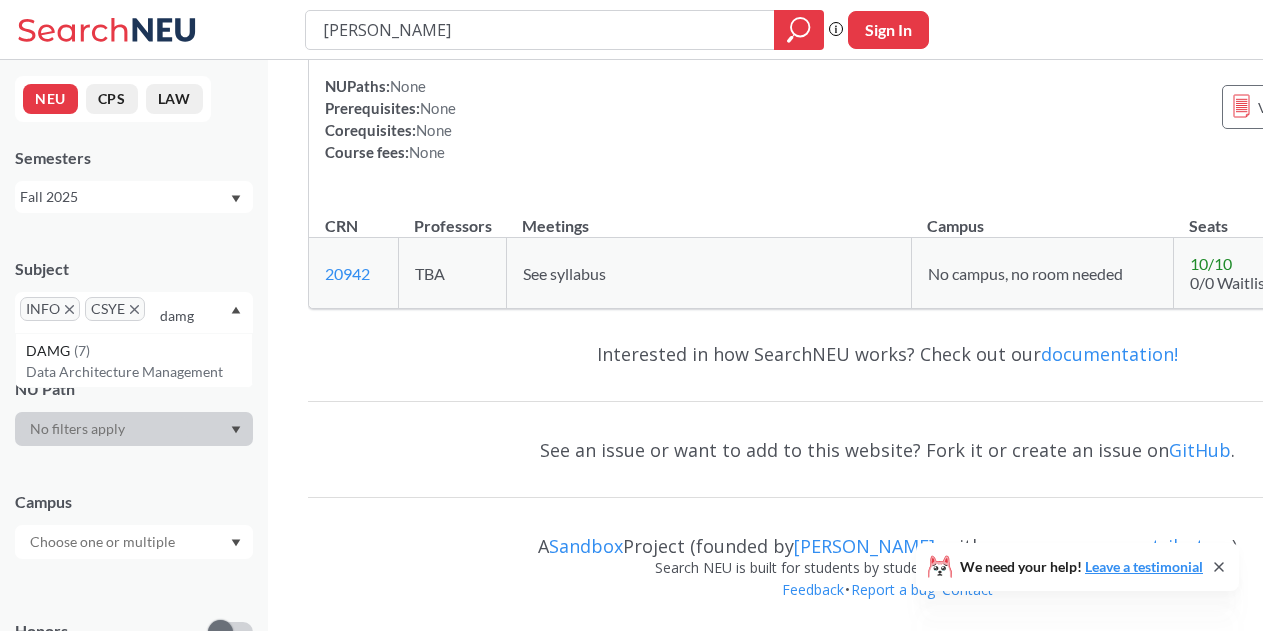 type on "damg" 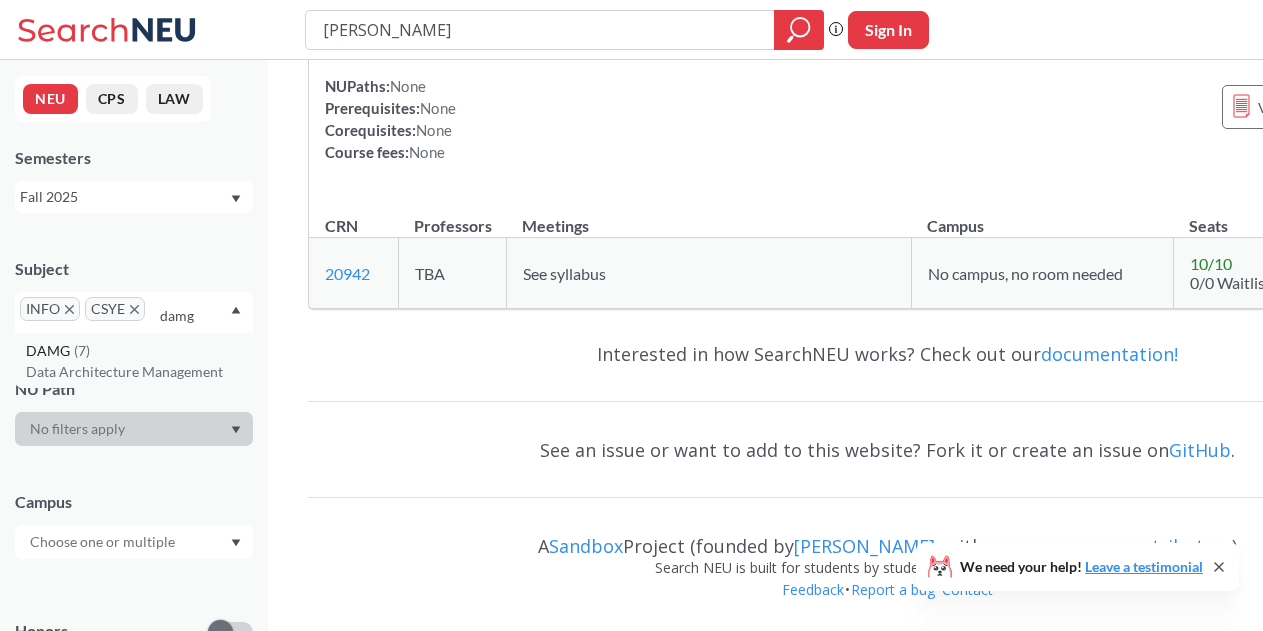 click on "Data Architecture Management" at bounding box center [139, 372] 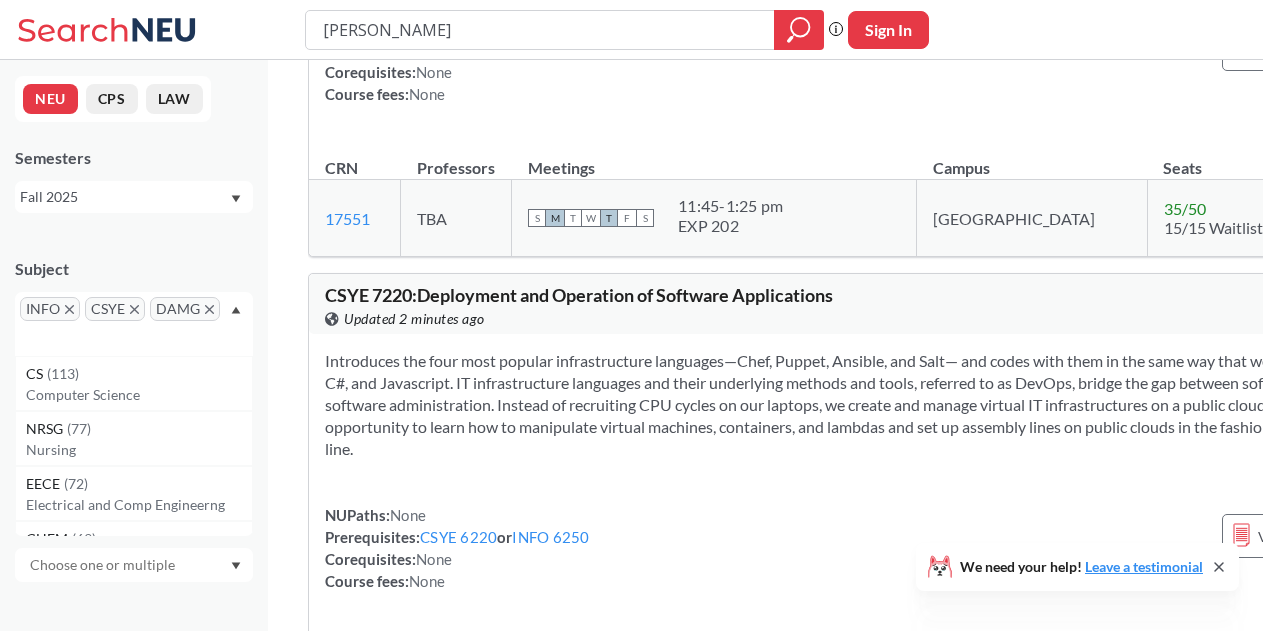 scroll, scrollTop: 14988, scrollLeft: 0, axis: vertical 